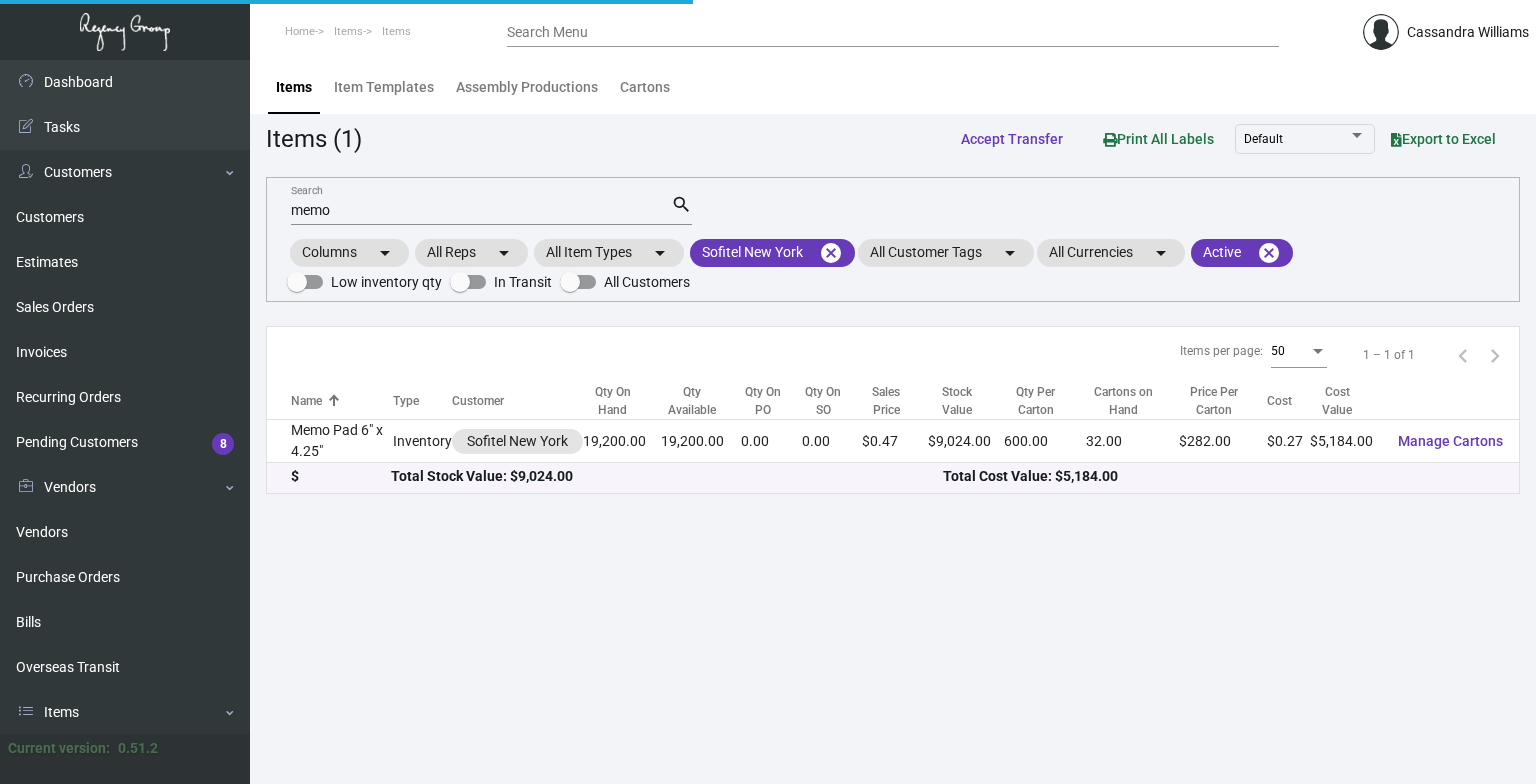 scroll, scrollTop: 0, scrollLeft: 0, axis: both 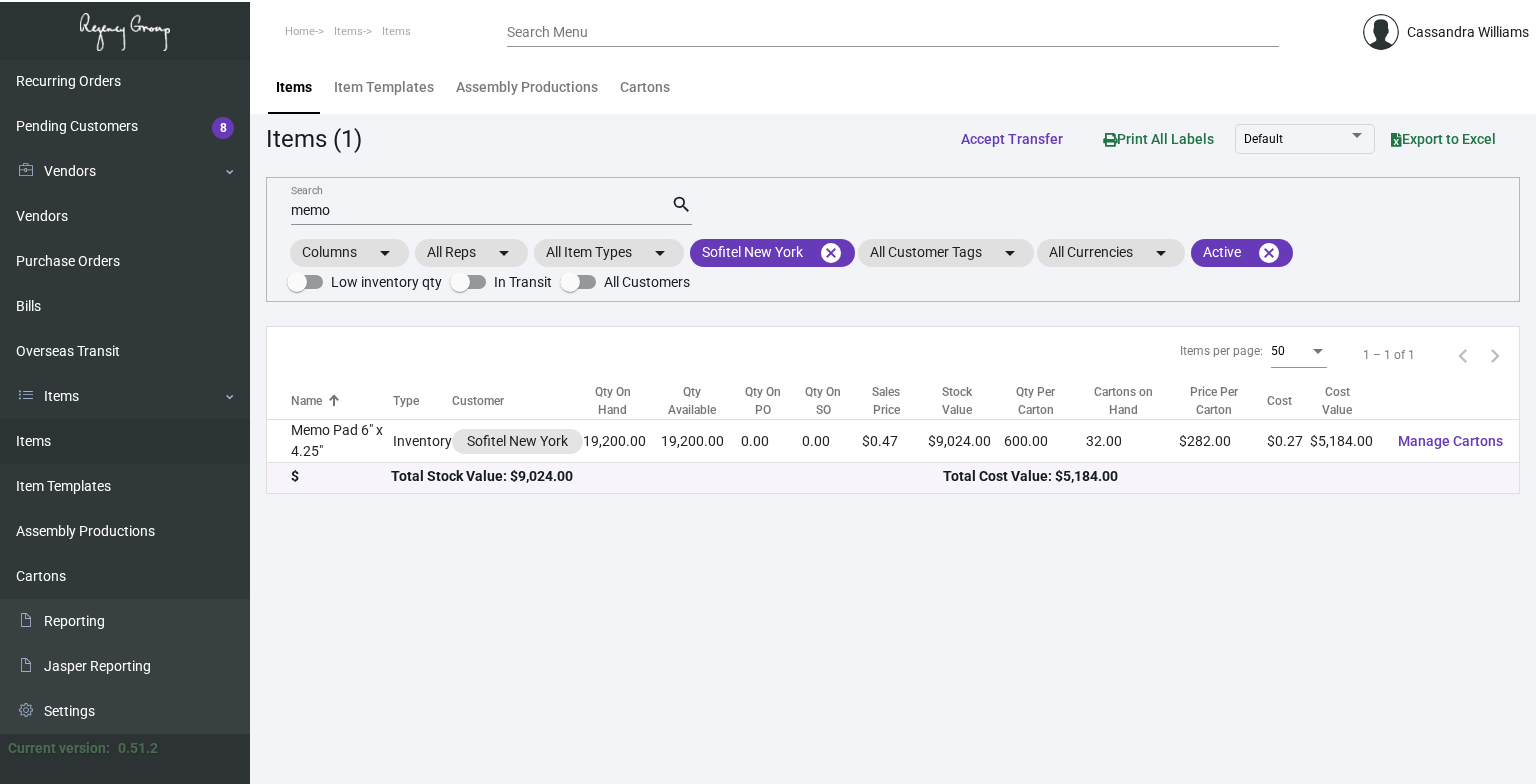 click on "memo" at bounding box center [481, 211] 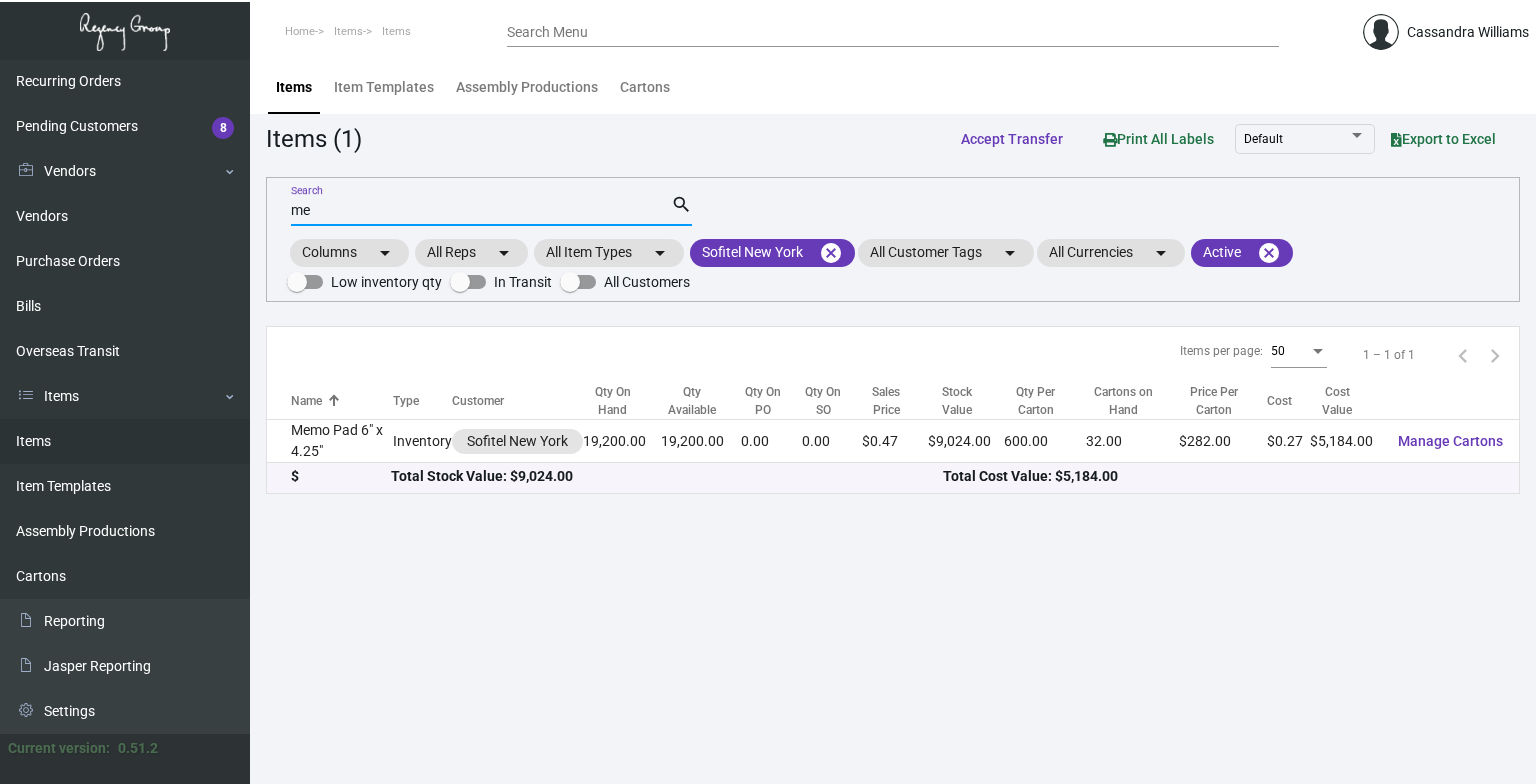 type on "m" 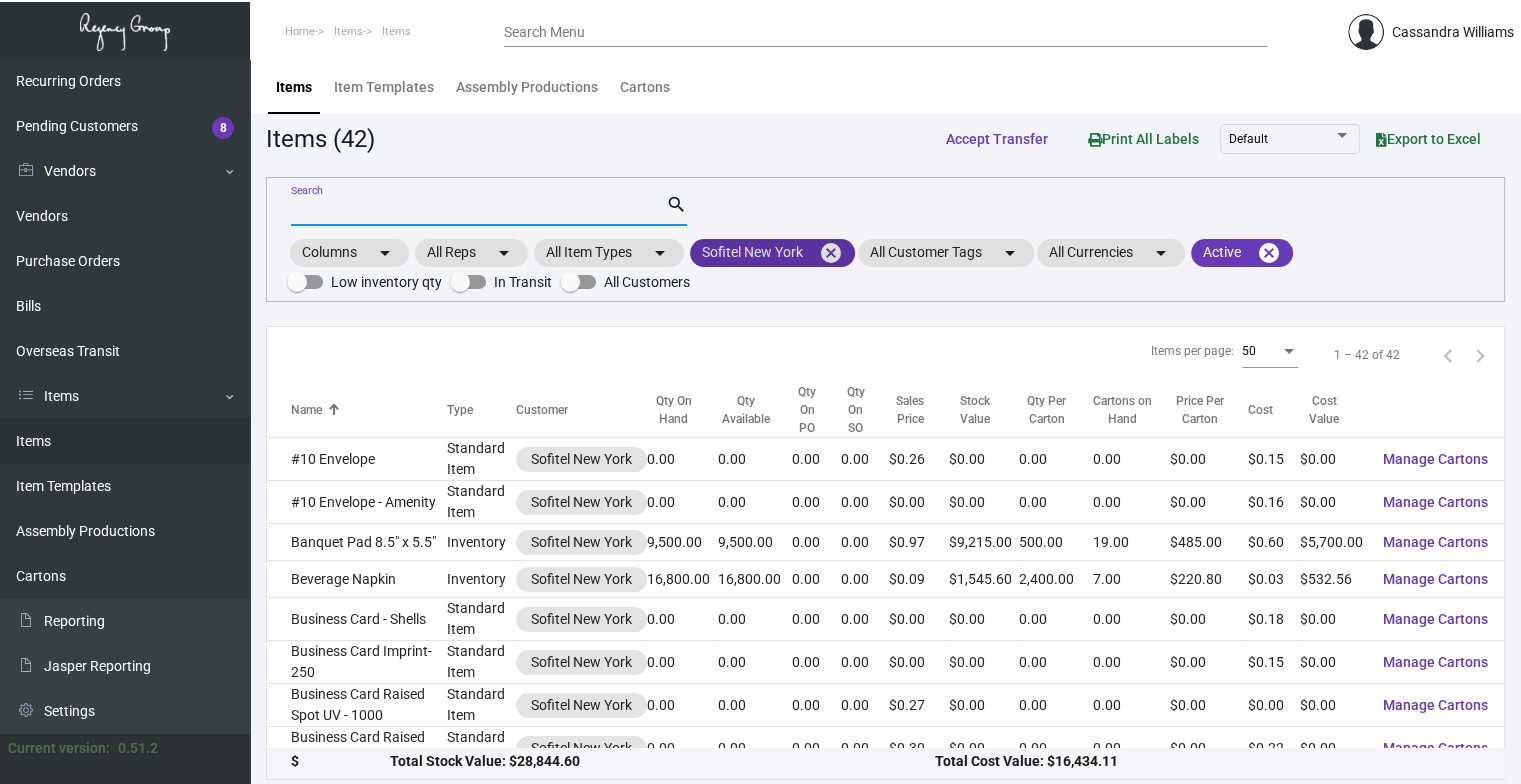 type 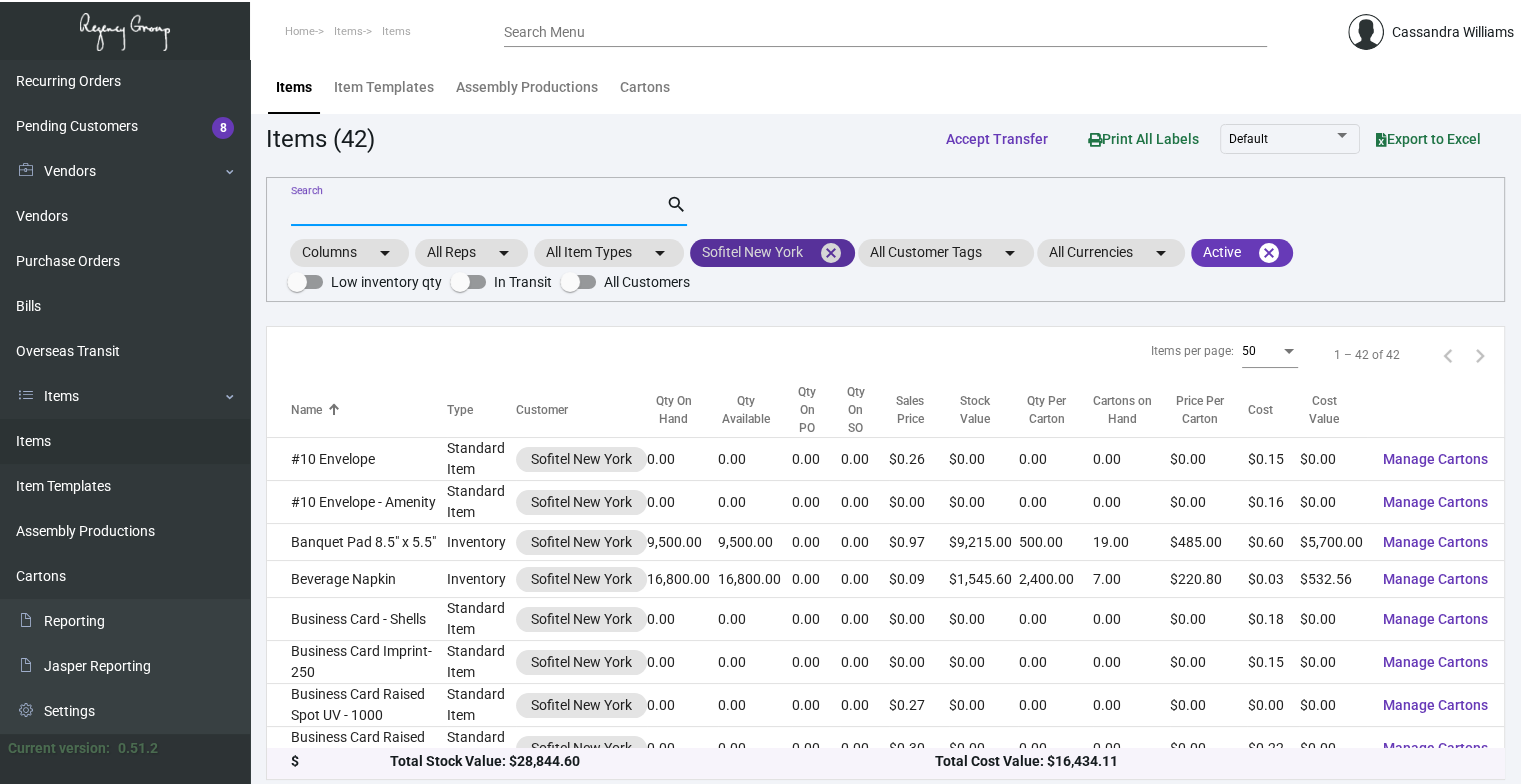 click on "cancel" 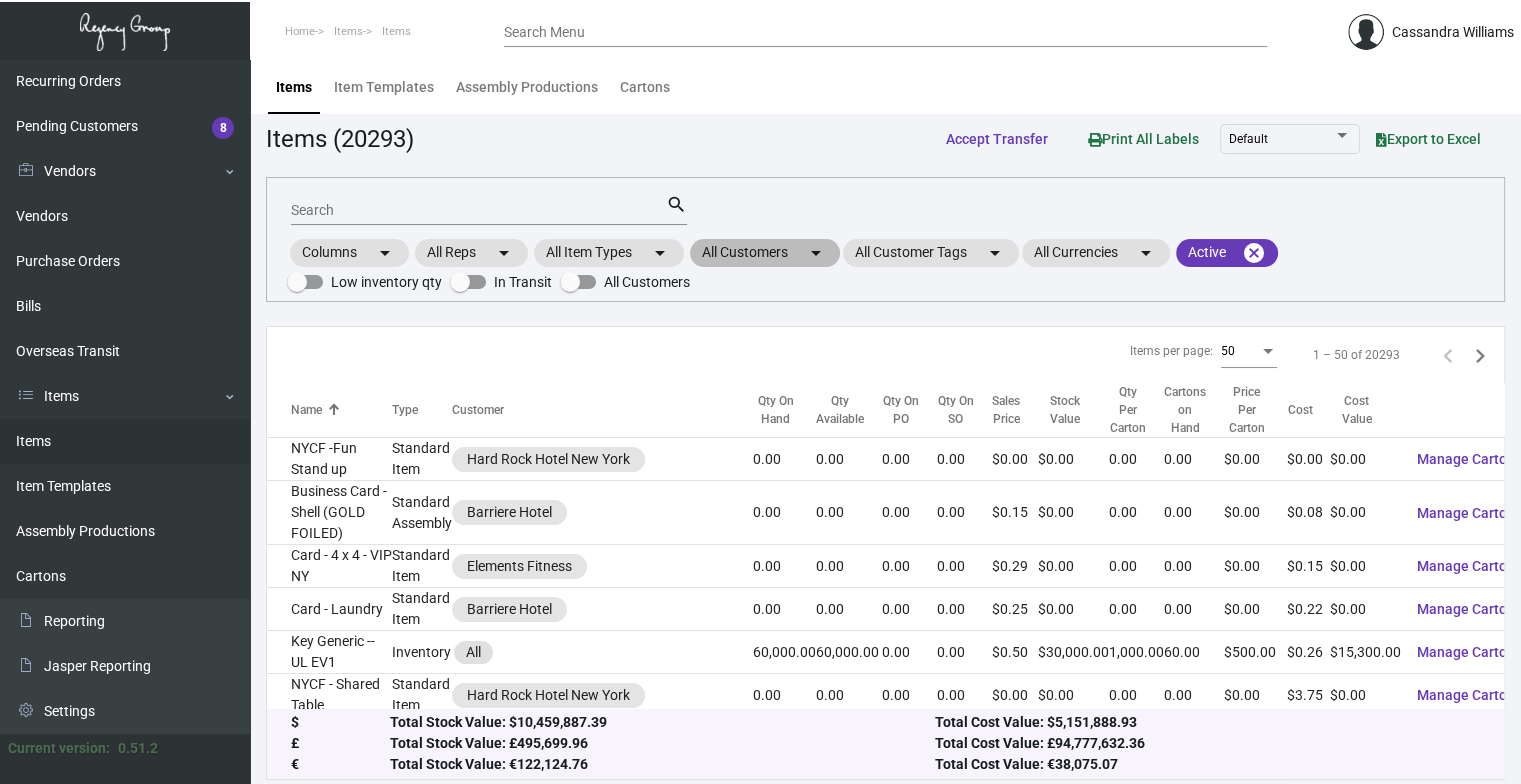click on "All Customers  arrow_drop_down" 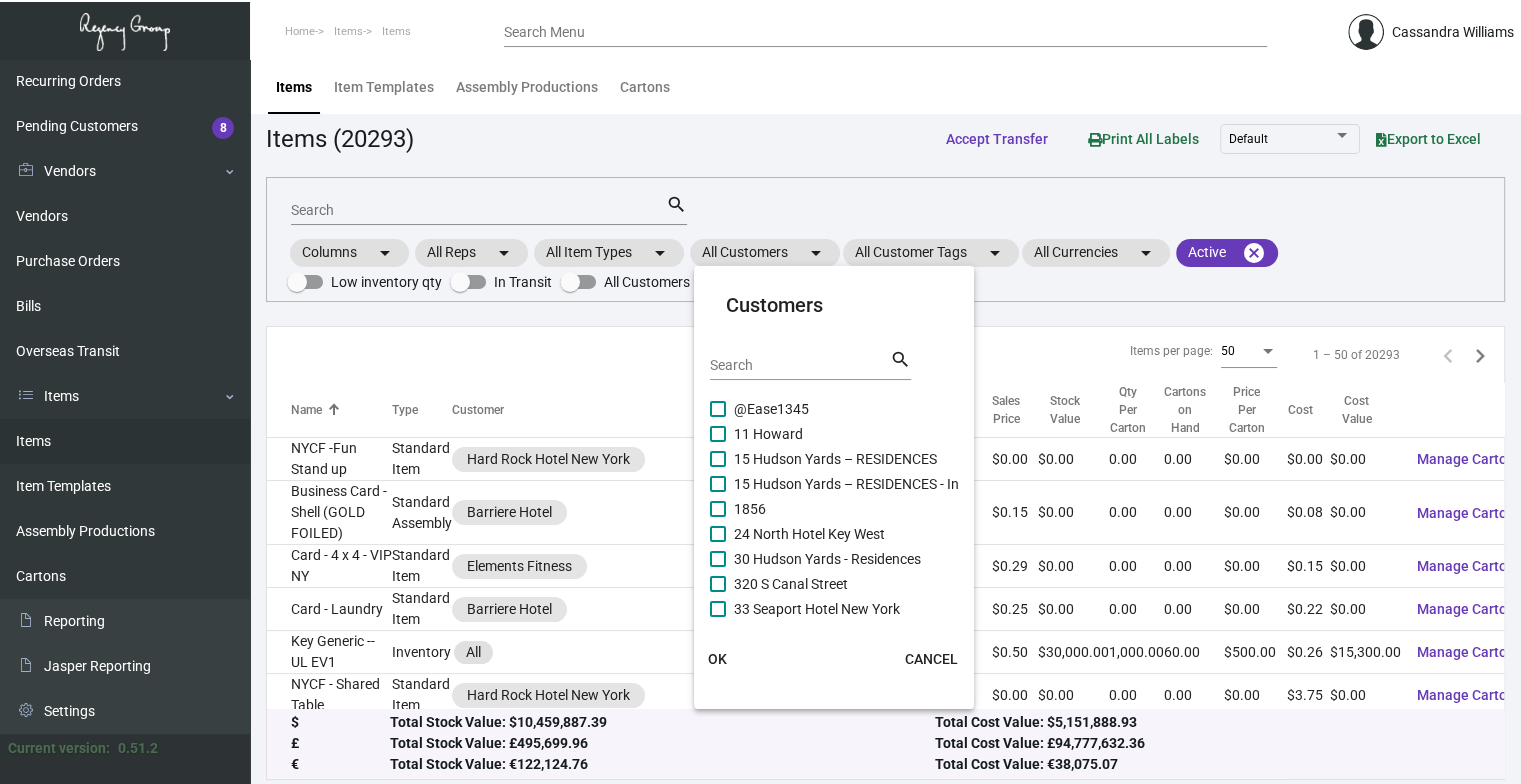 click on "Search" at bounding box center (800, 366) 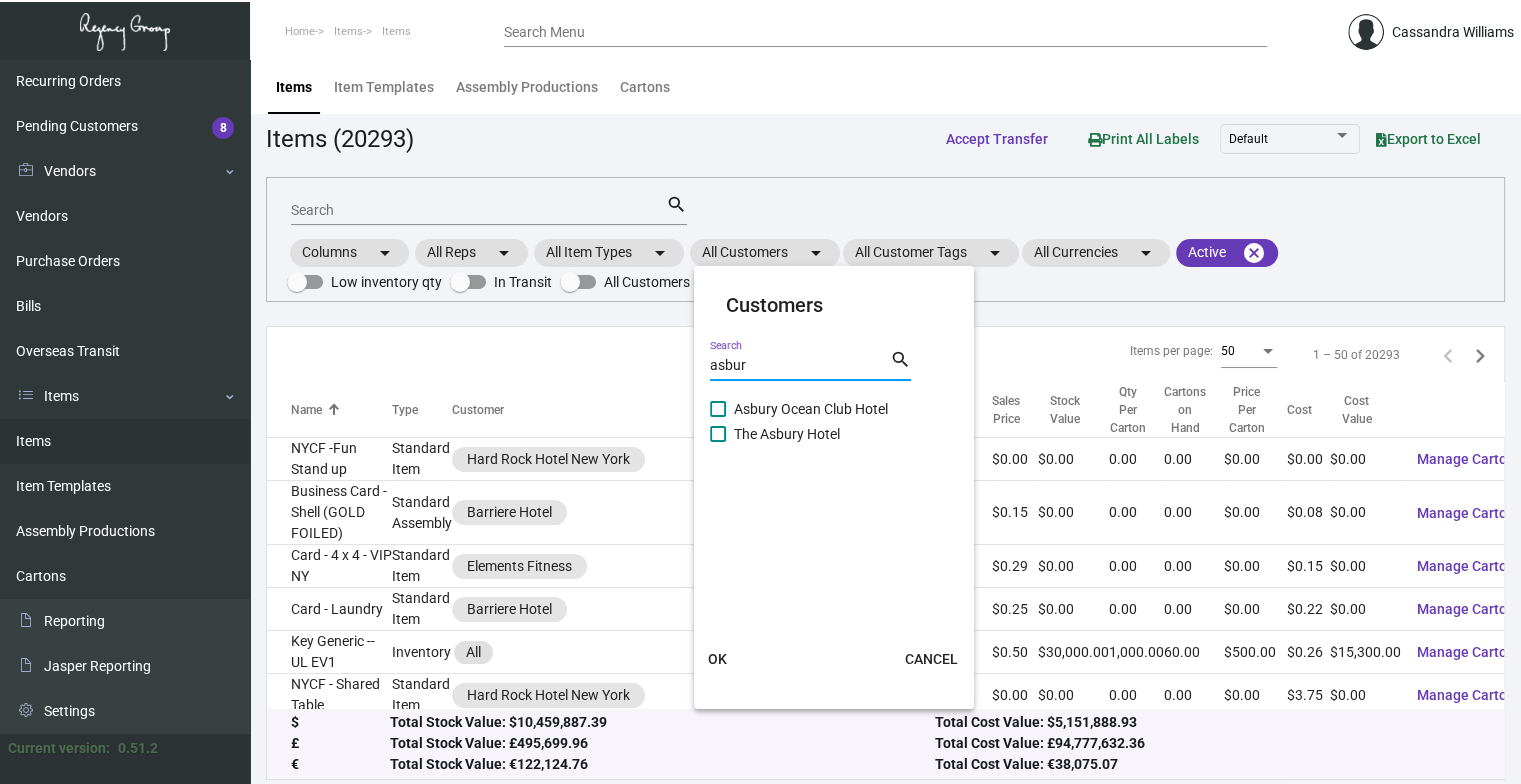 type on "asbur" 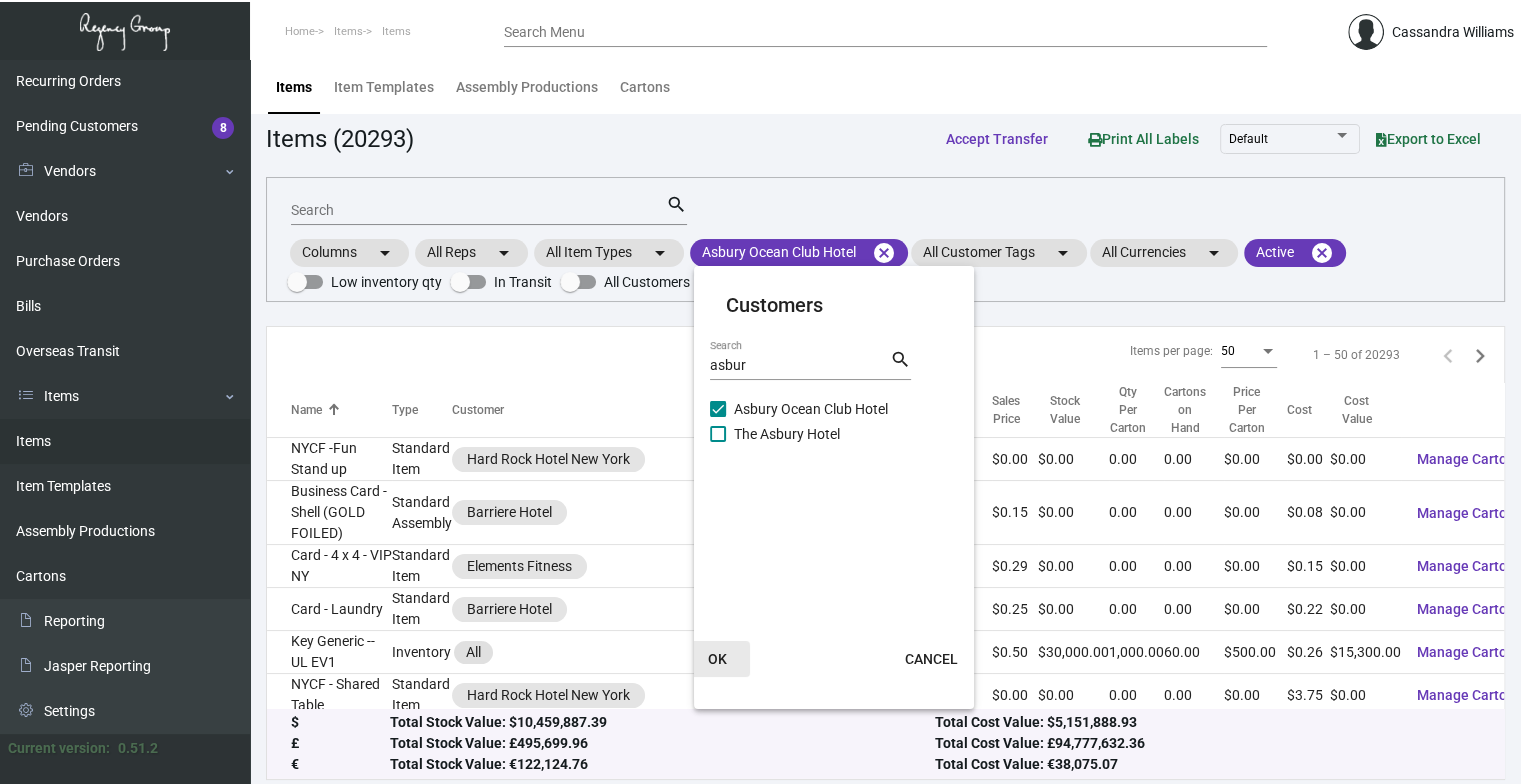 click on "OK" 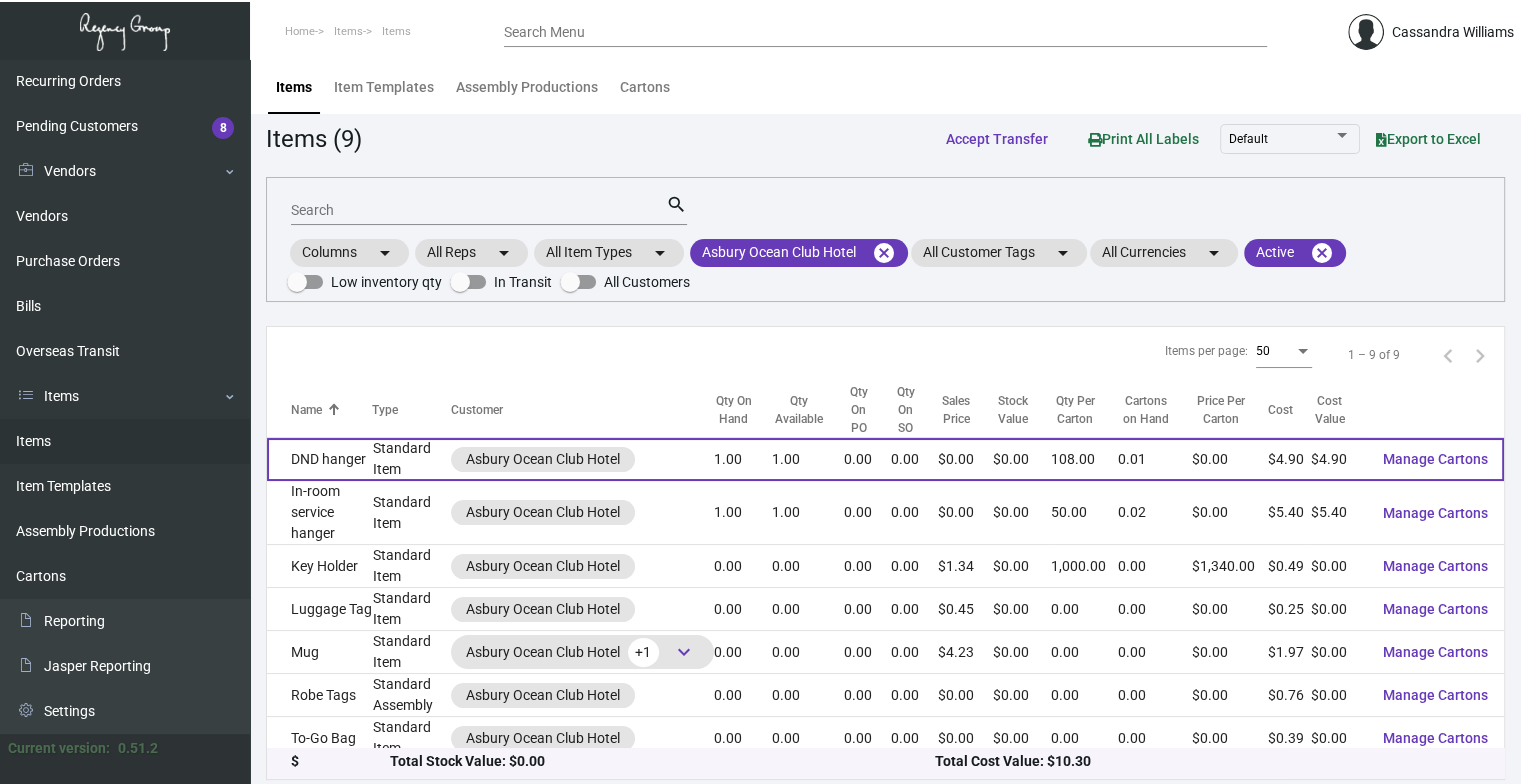 click on "DND hanger" 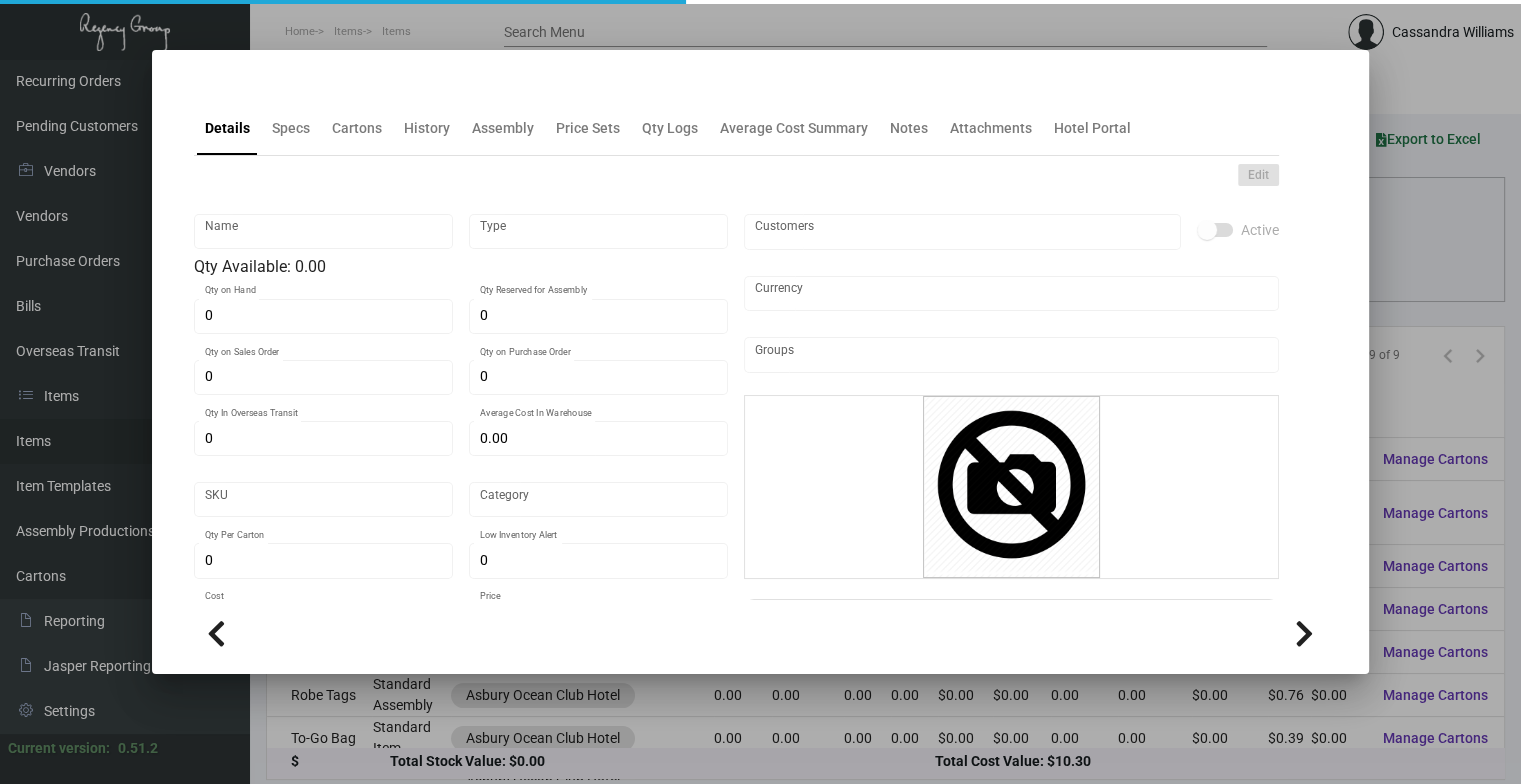 type on "DND hanger" 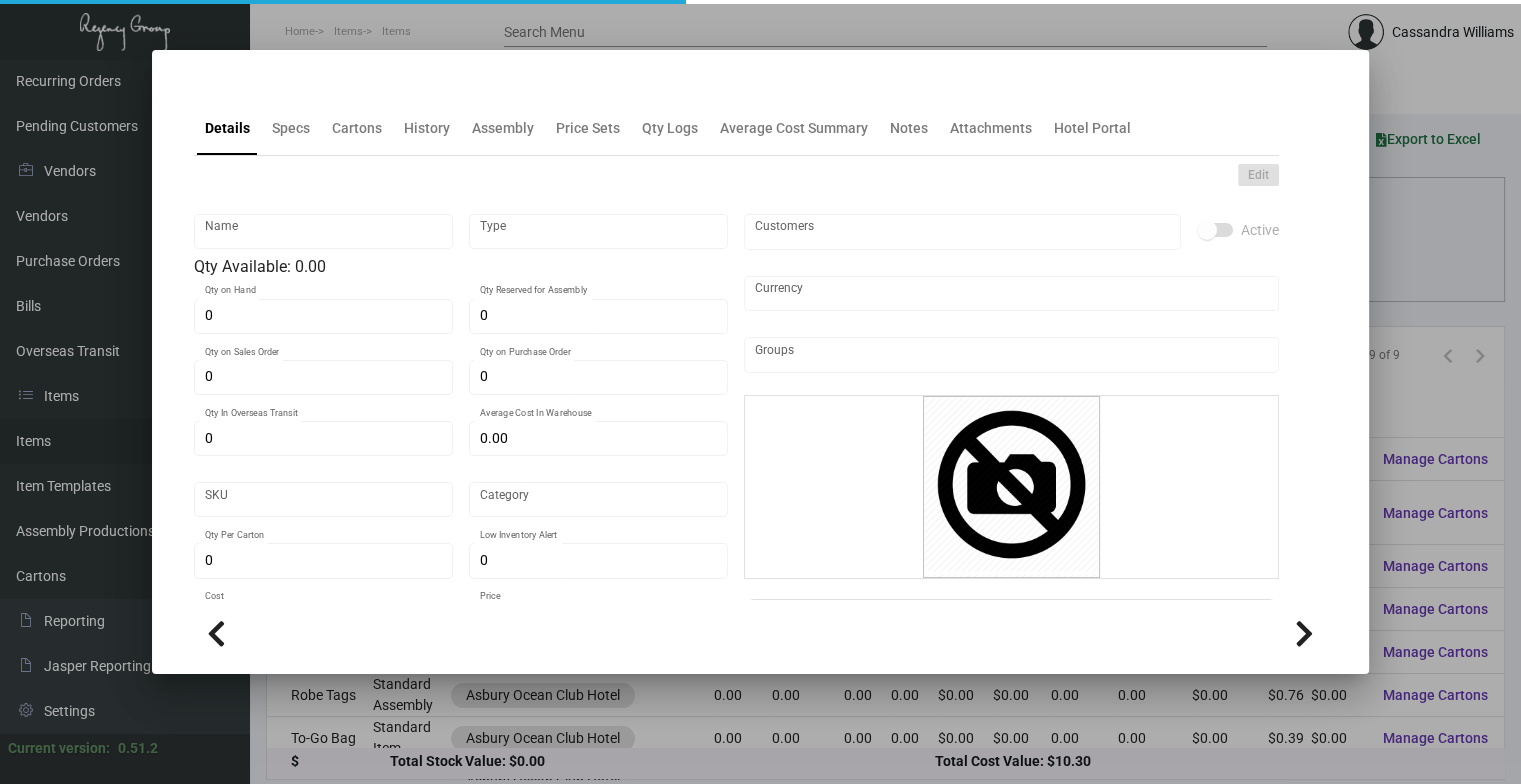 type on "Standard Item" 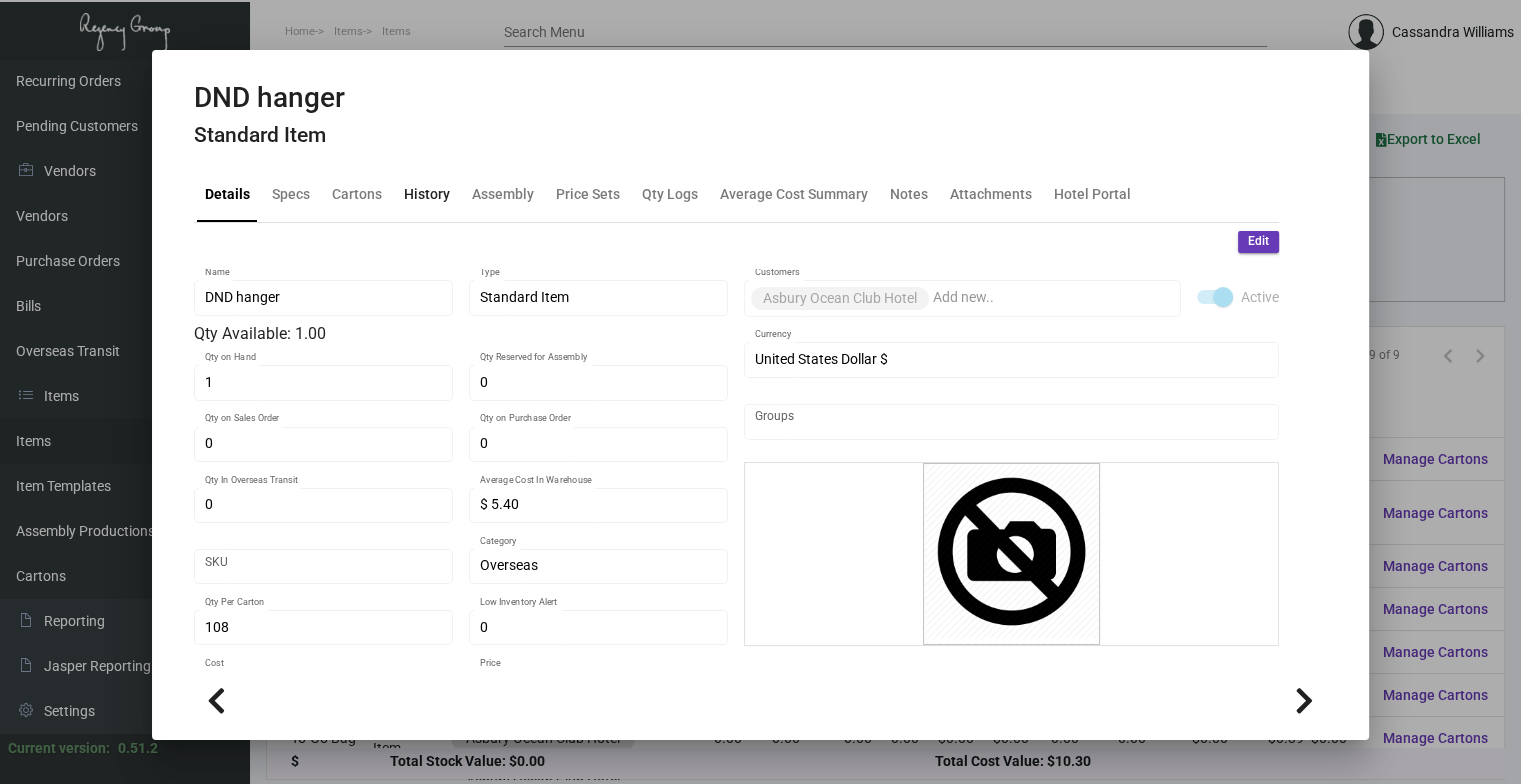 click on "History" at bounding box center [427, 194] 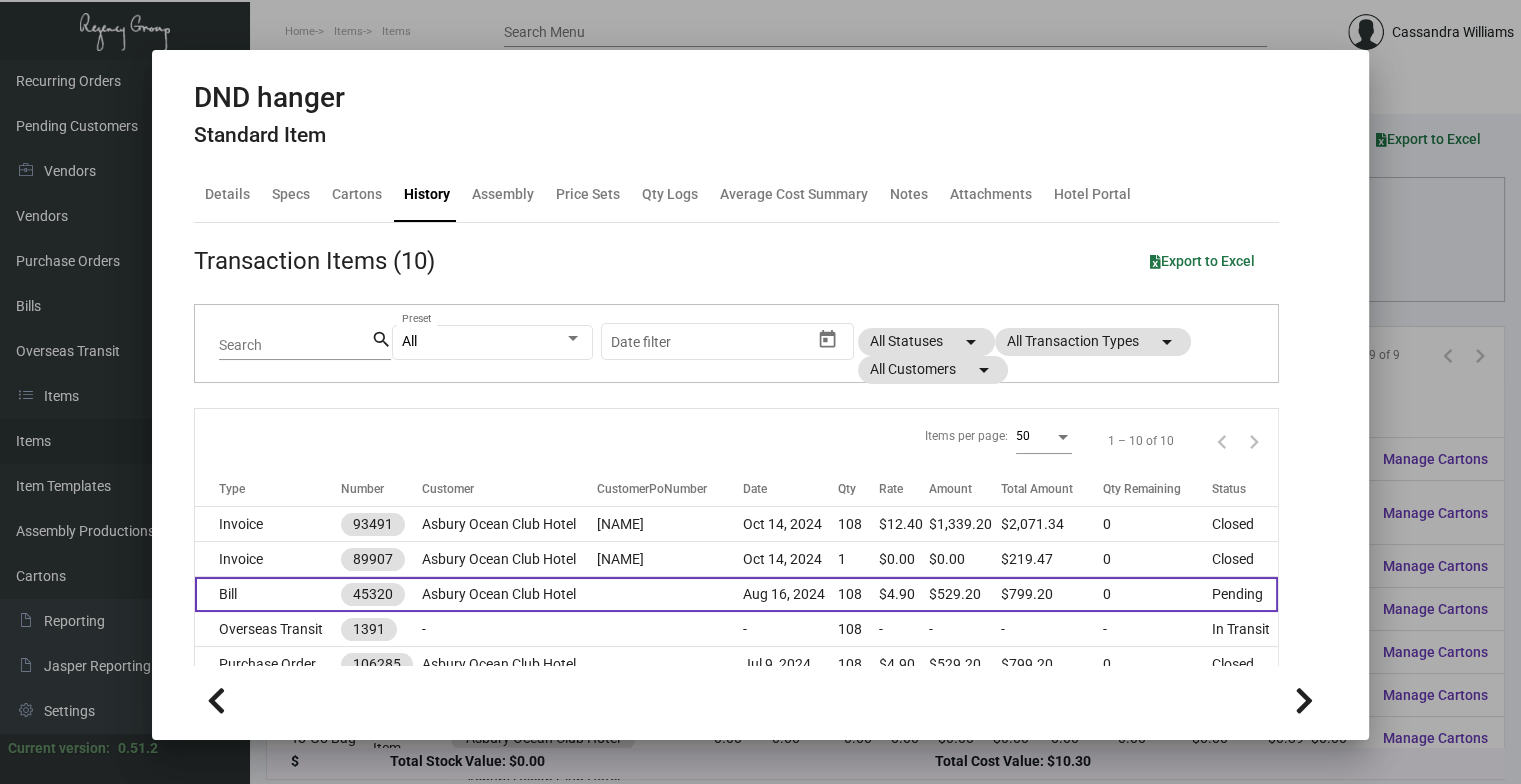 scroll, scrollTop: 68, scrollLeft: 0, axis: vertical 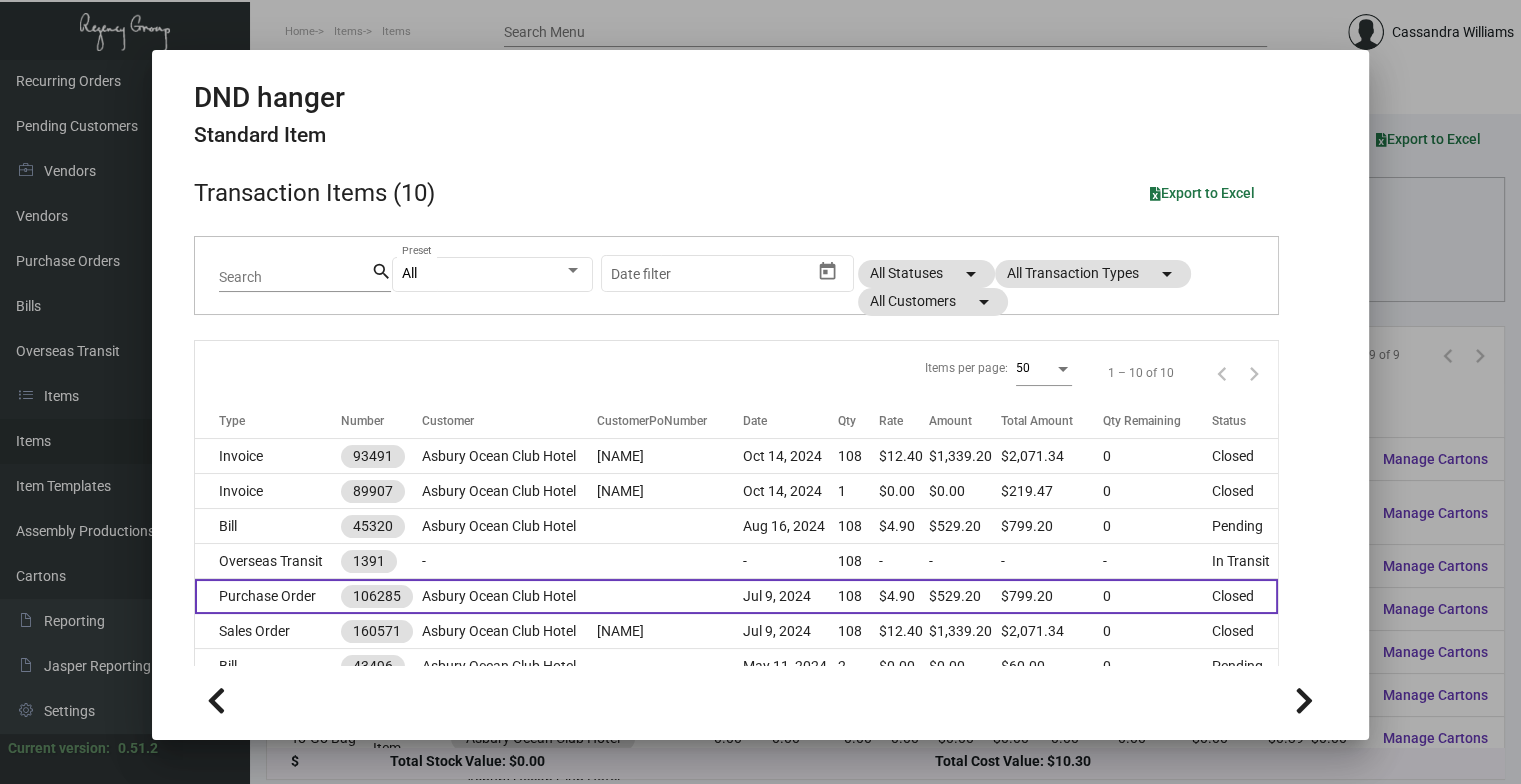 click on "108" at bounding box center (858, 596) 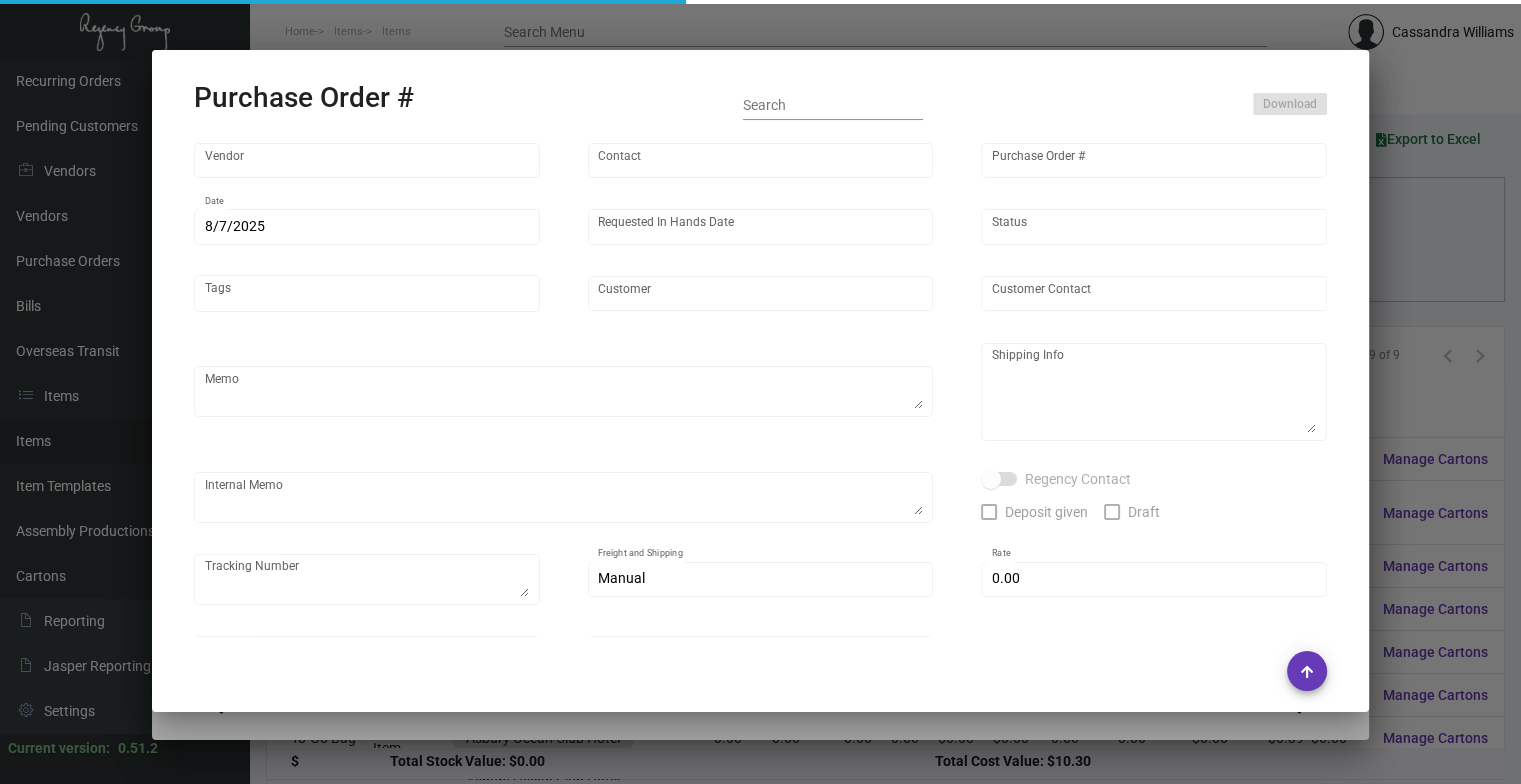 type on "CHENGDU MIND IOT TECHNOLOGY" 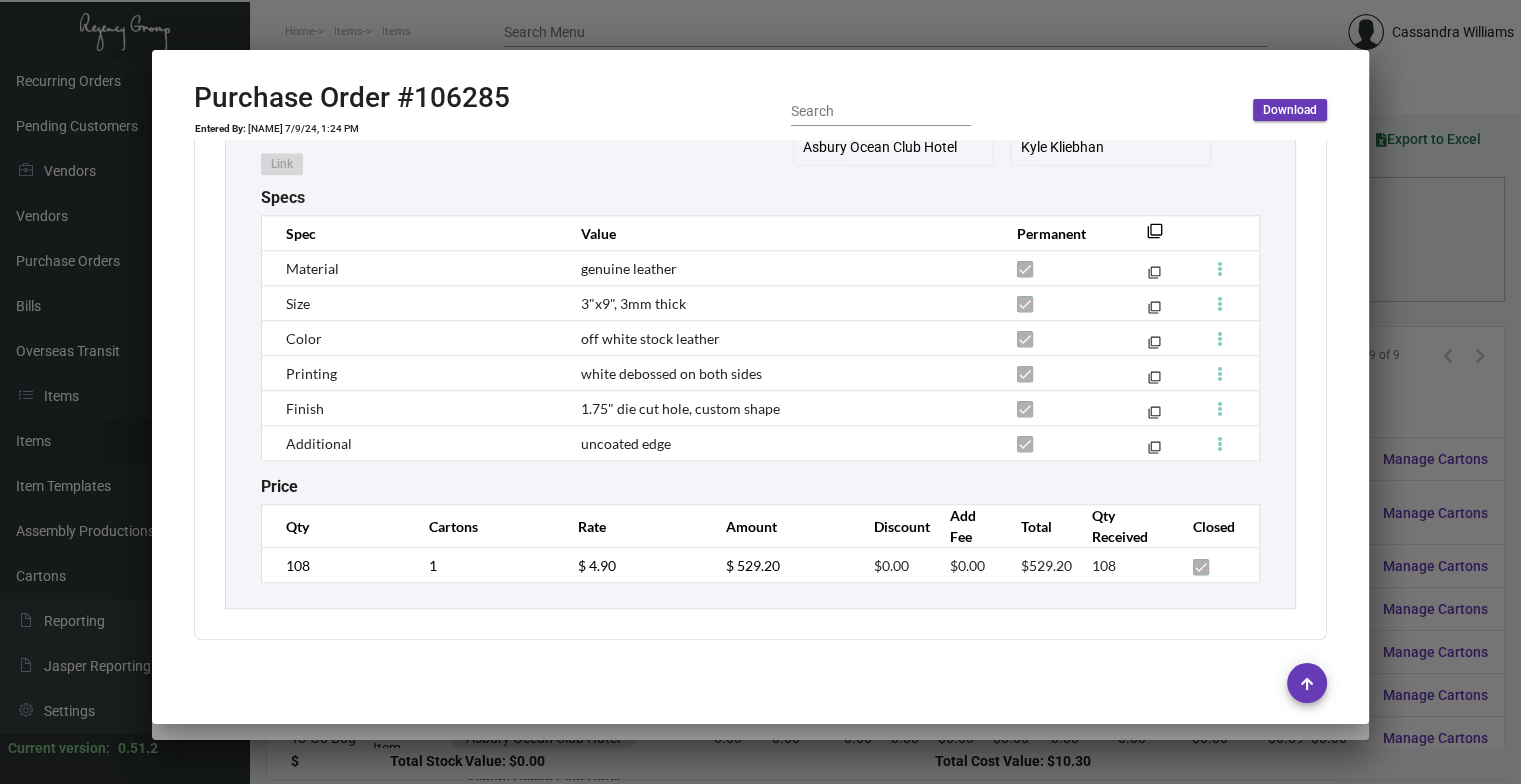 scroll, scrollTop: 1891, scrollLeft: 0, axis: vertical 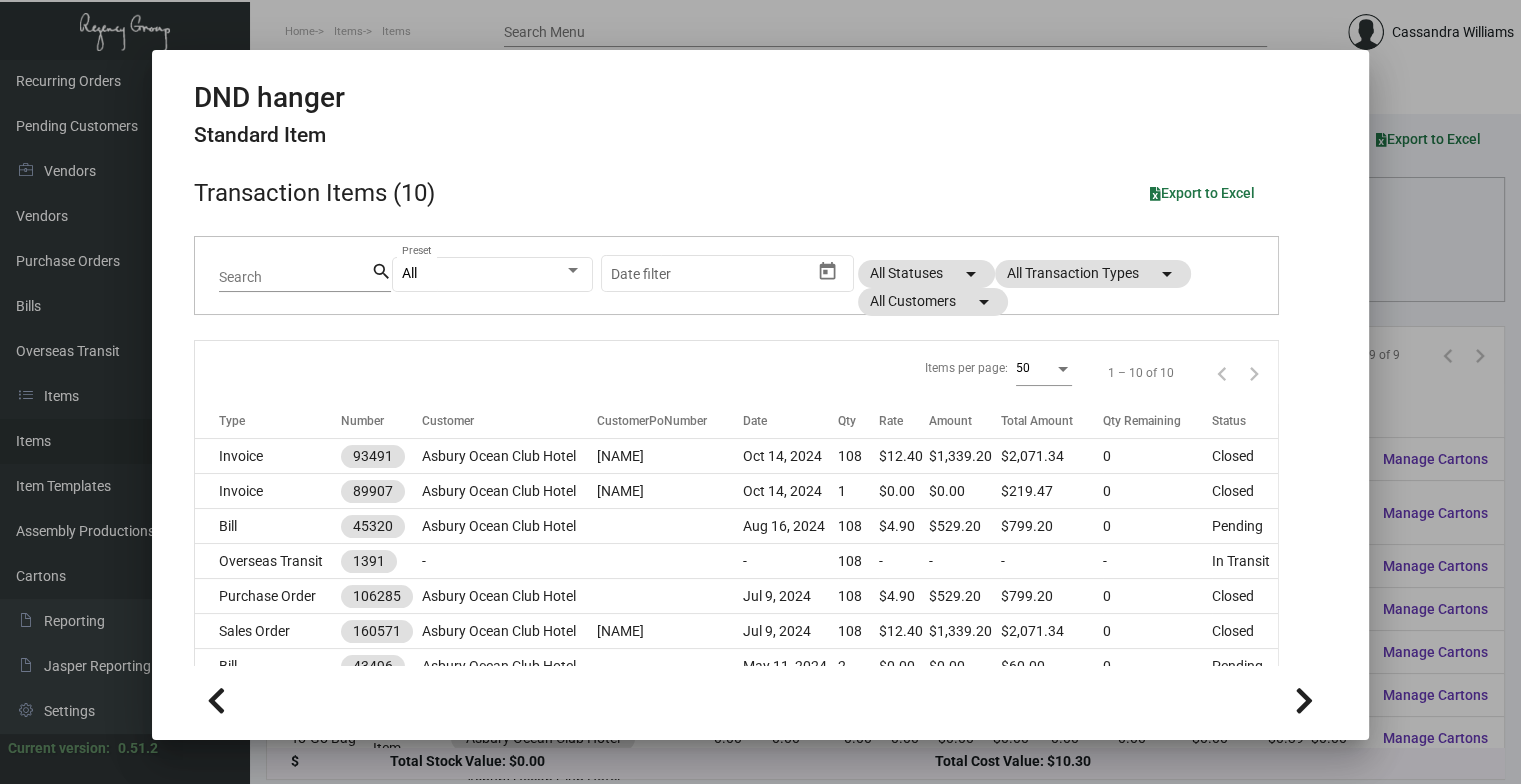 click at bounding box center [760, 392] 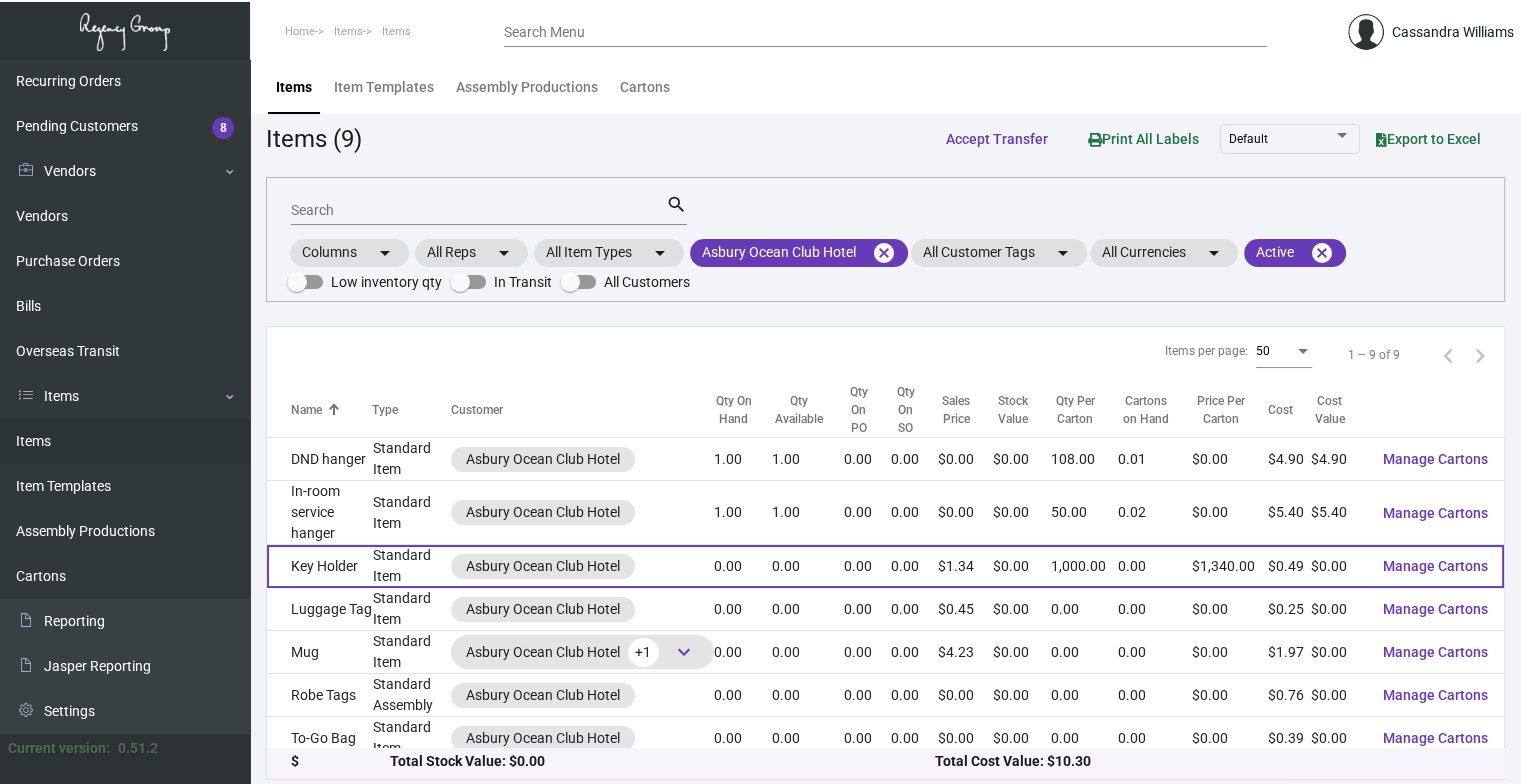 click on "0.00" 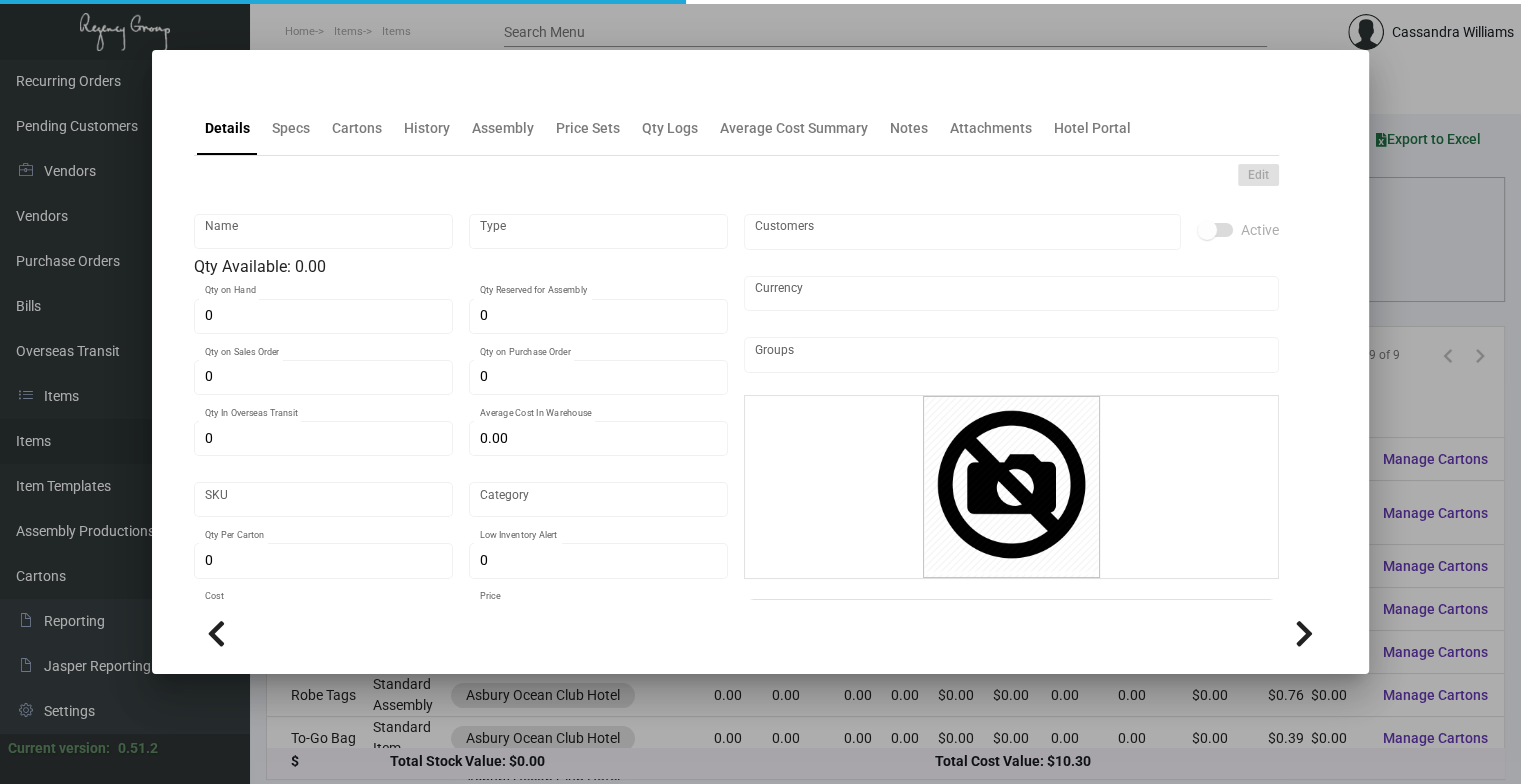 type on "Key Holder" 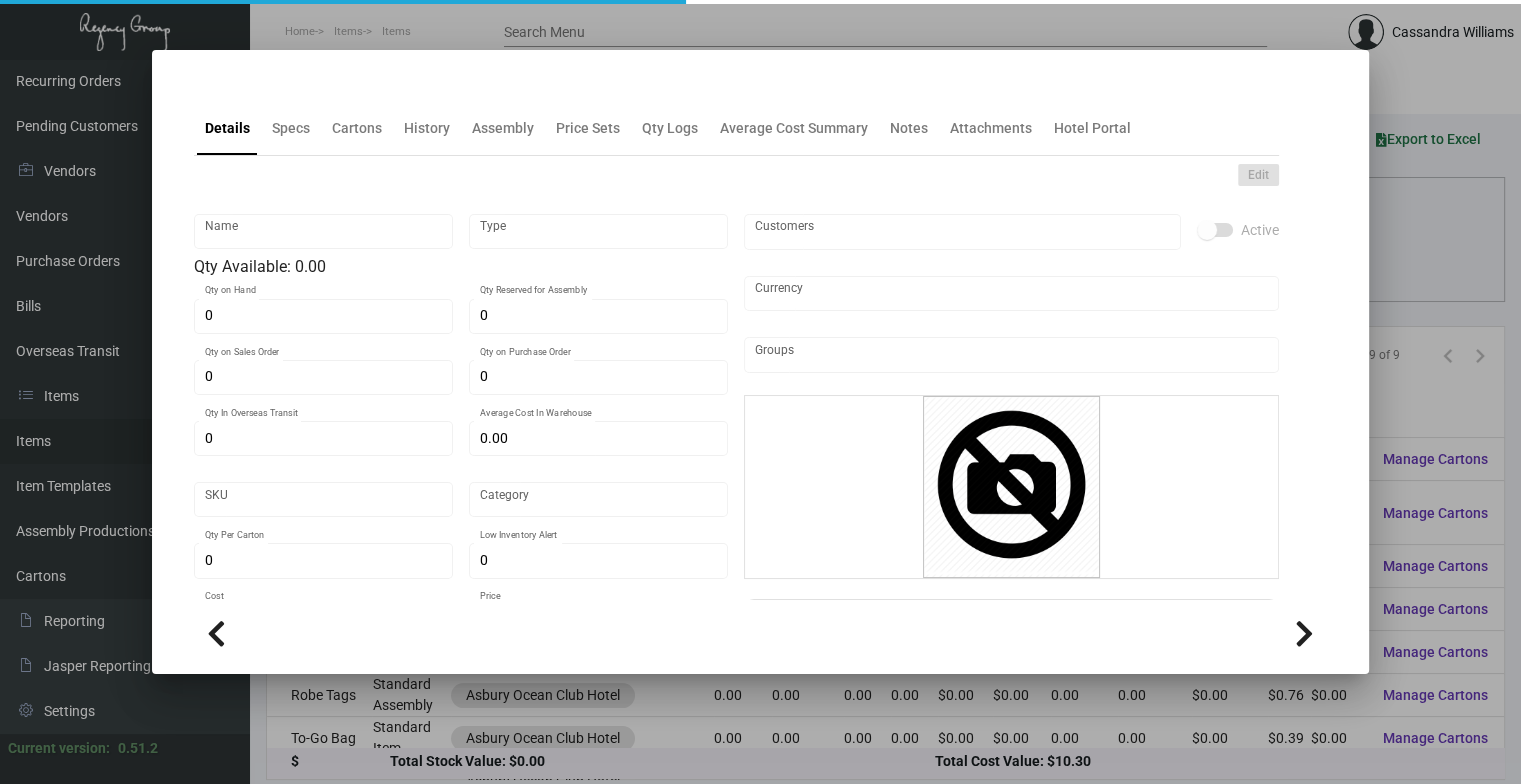 type on "Standard Item" 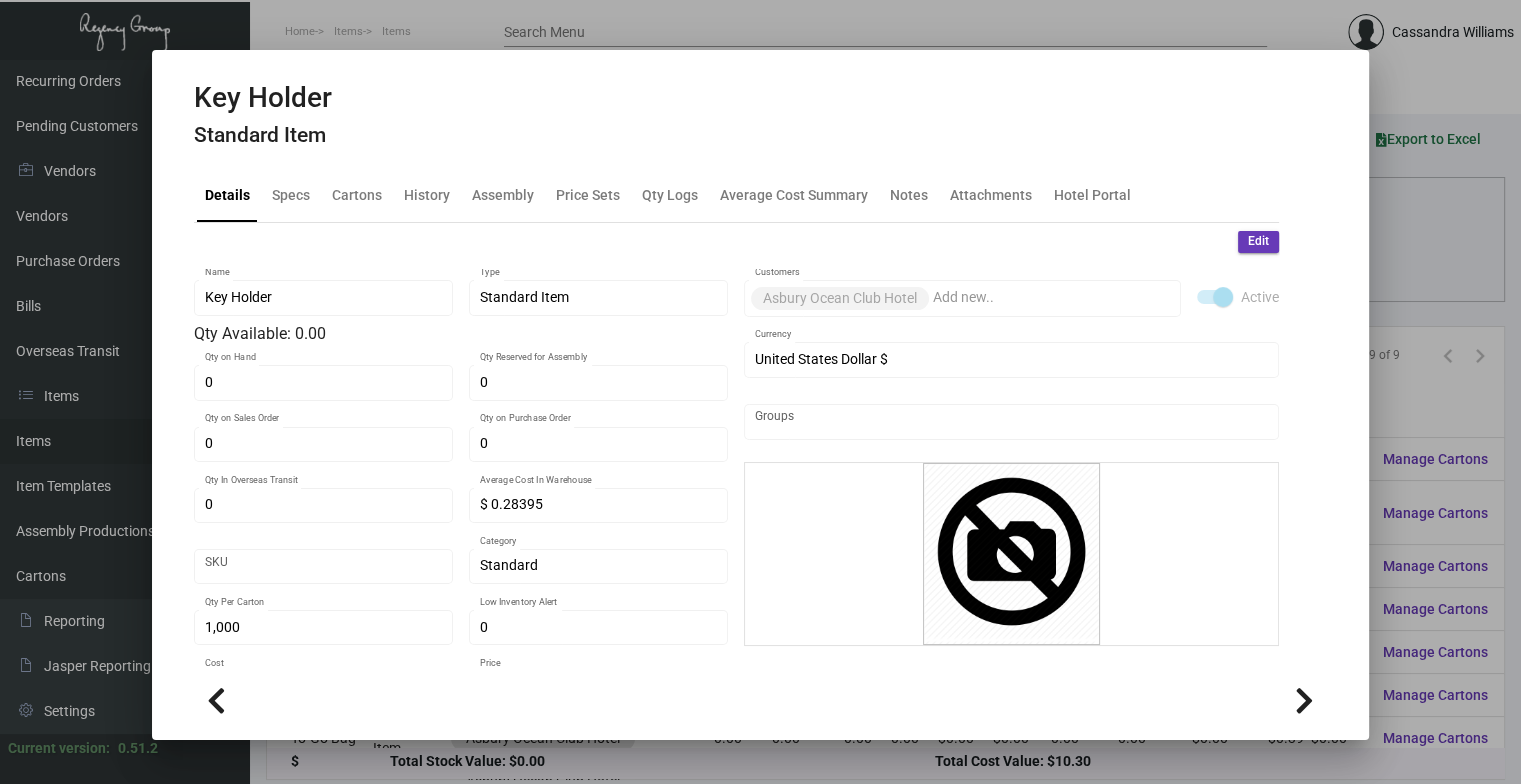 click on "Key Holder Standard Item" at bounding box center (760, 118) 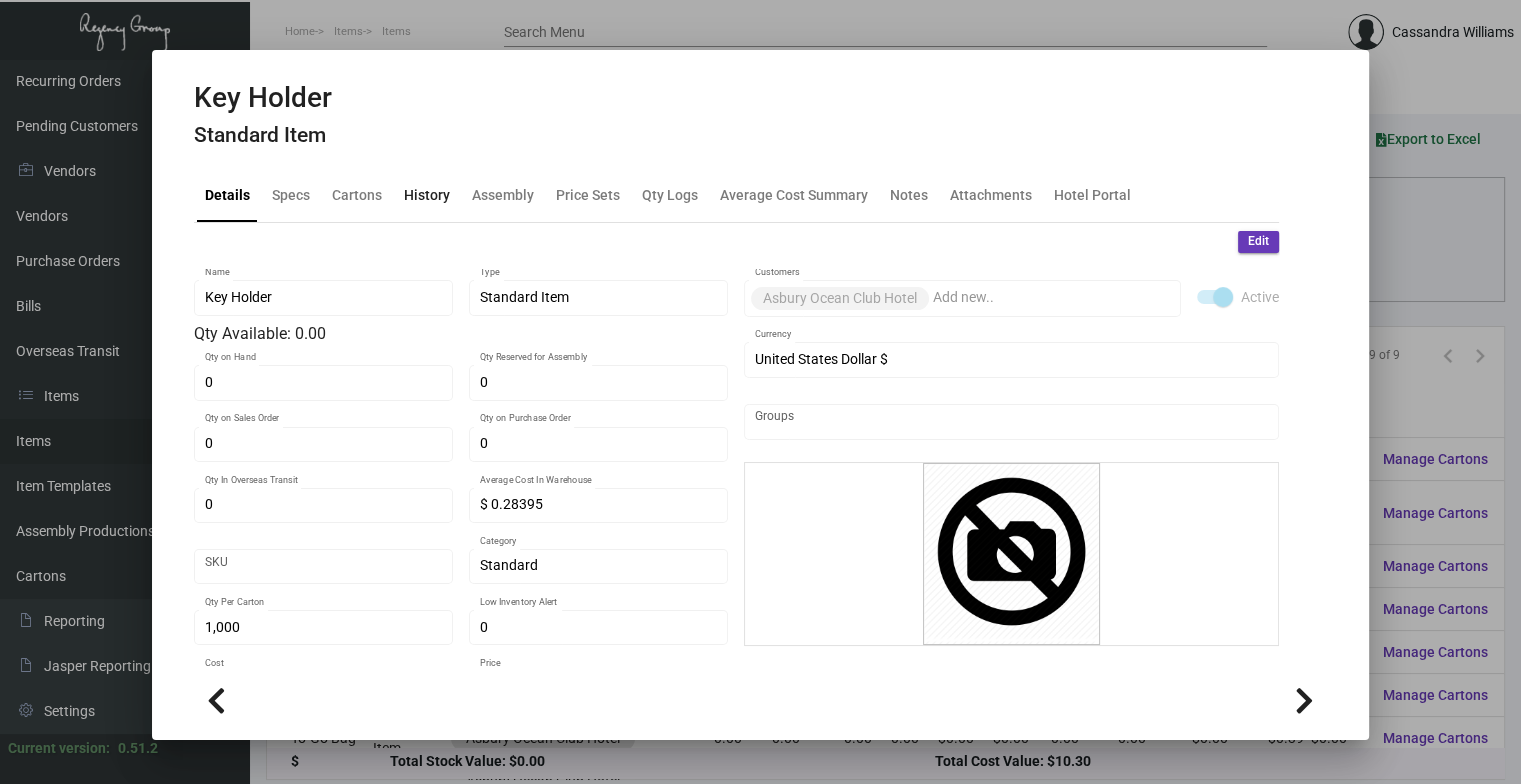 click on "History" at bounding box center (427, 195) 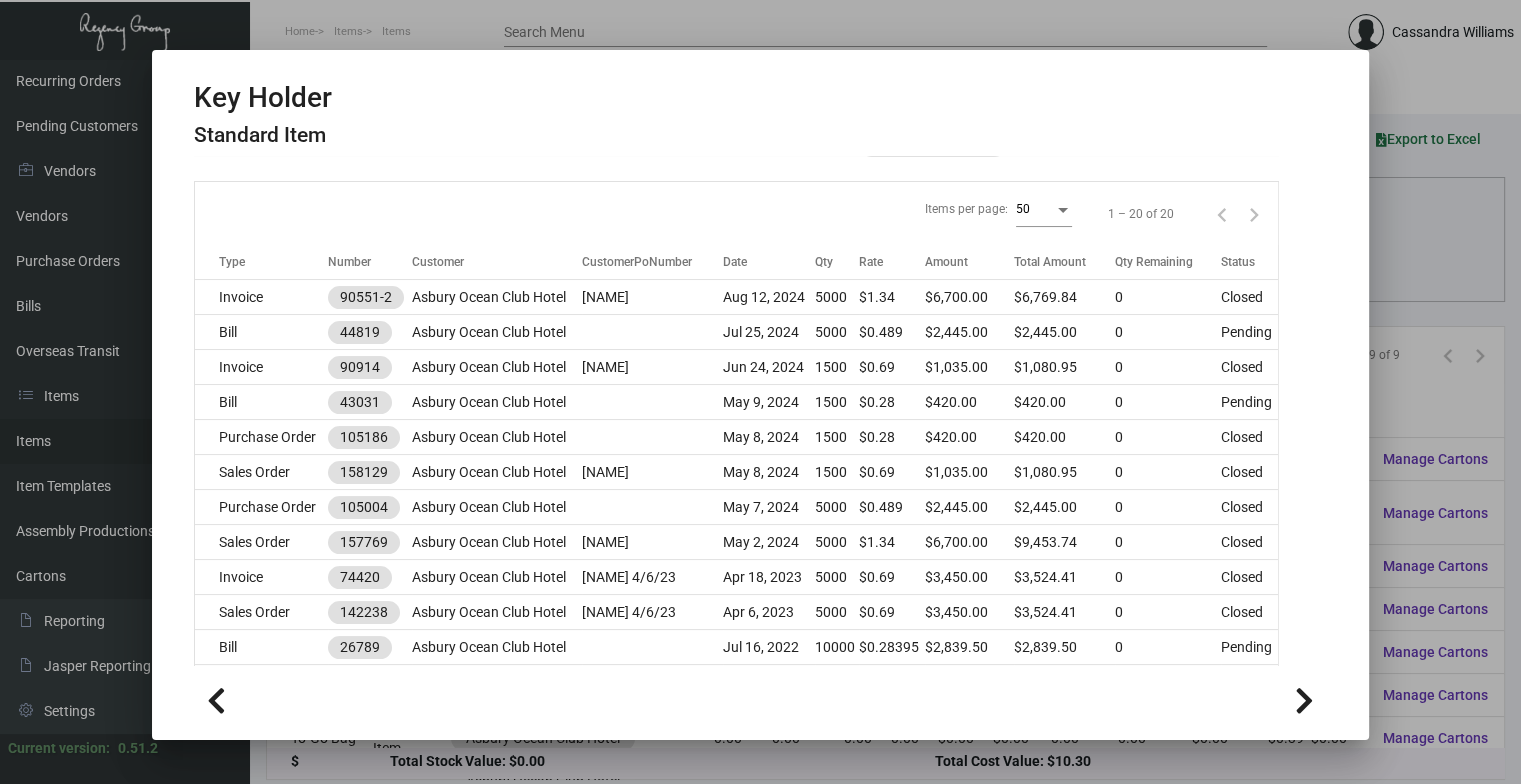 scroll, scrollTop: 228, scrollLeft: 0, axis: vertical 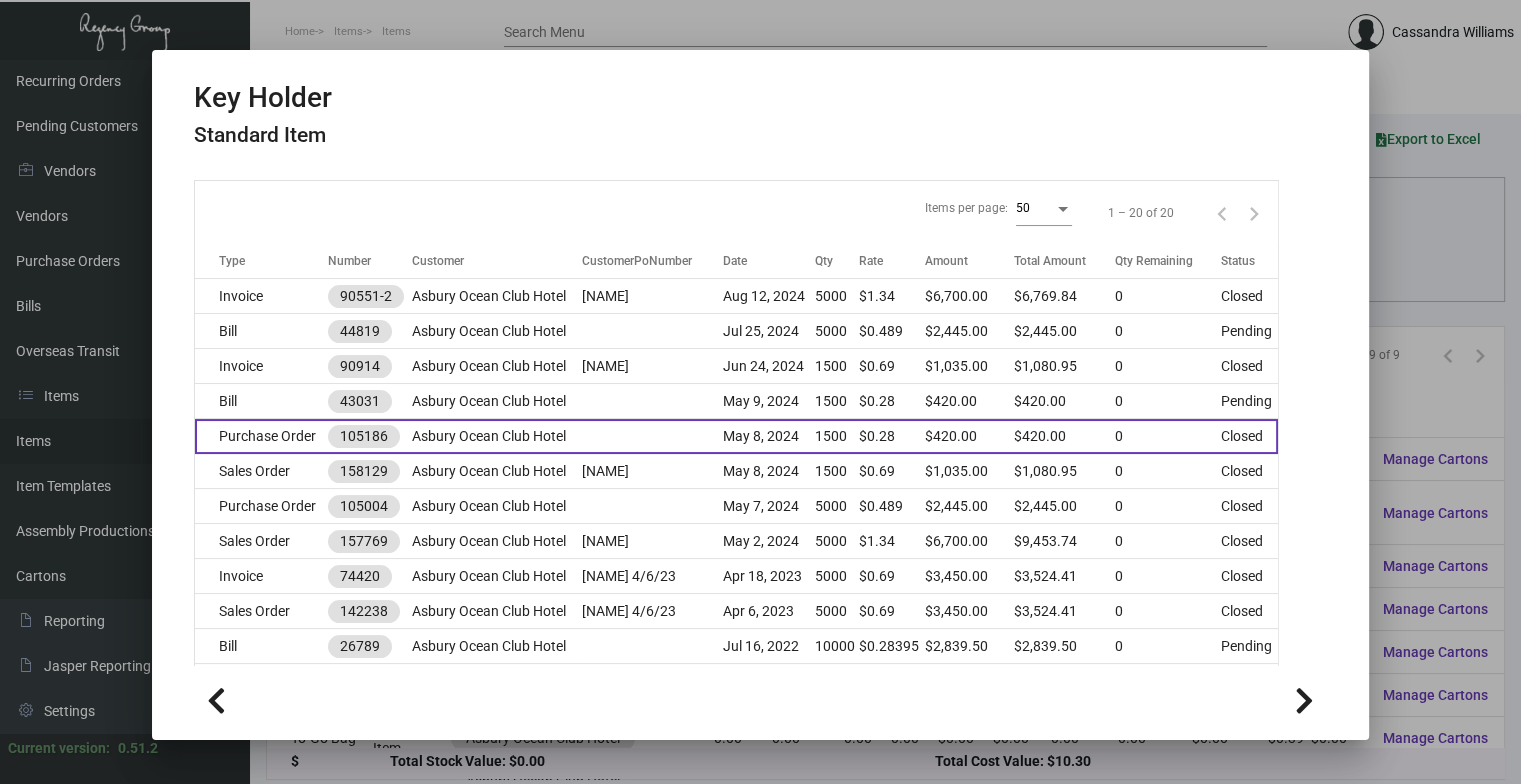 click on "Asbury Ocean Club Hotel" at bounding box center [497, 436] 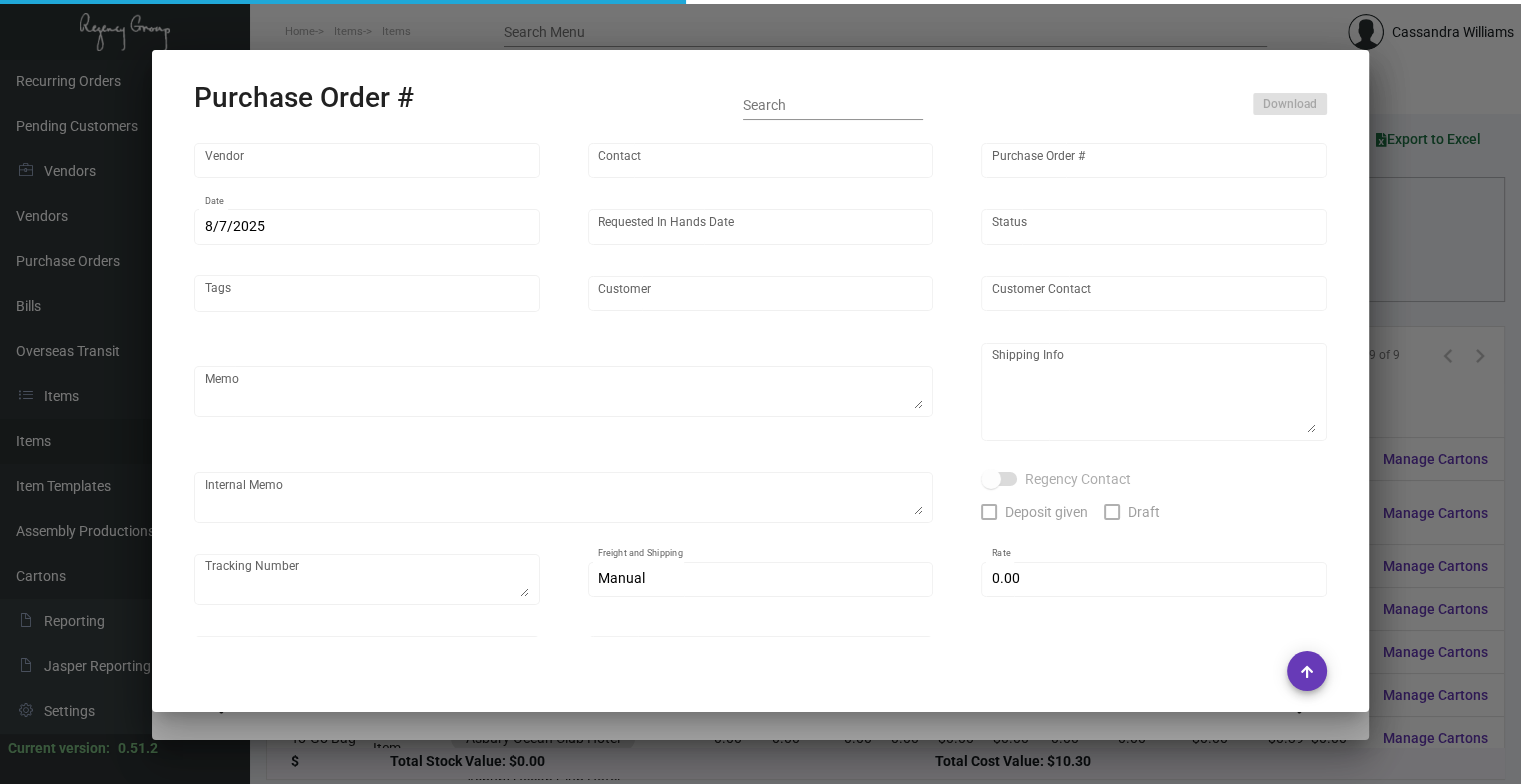 type on "Evergreen Manufacturing" 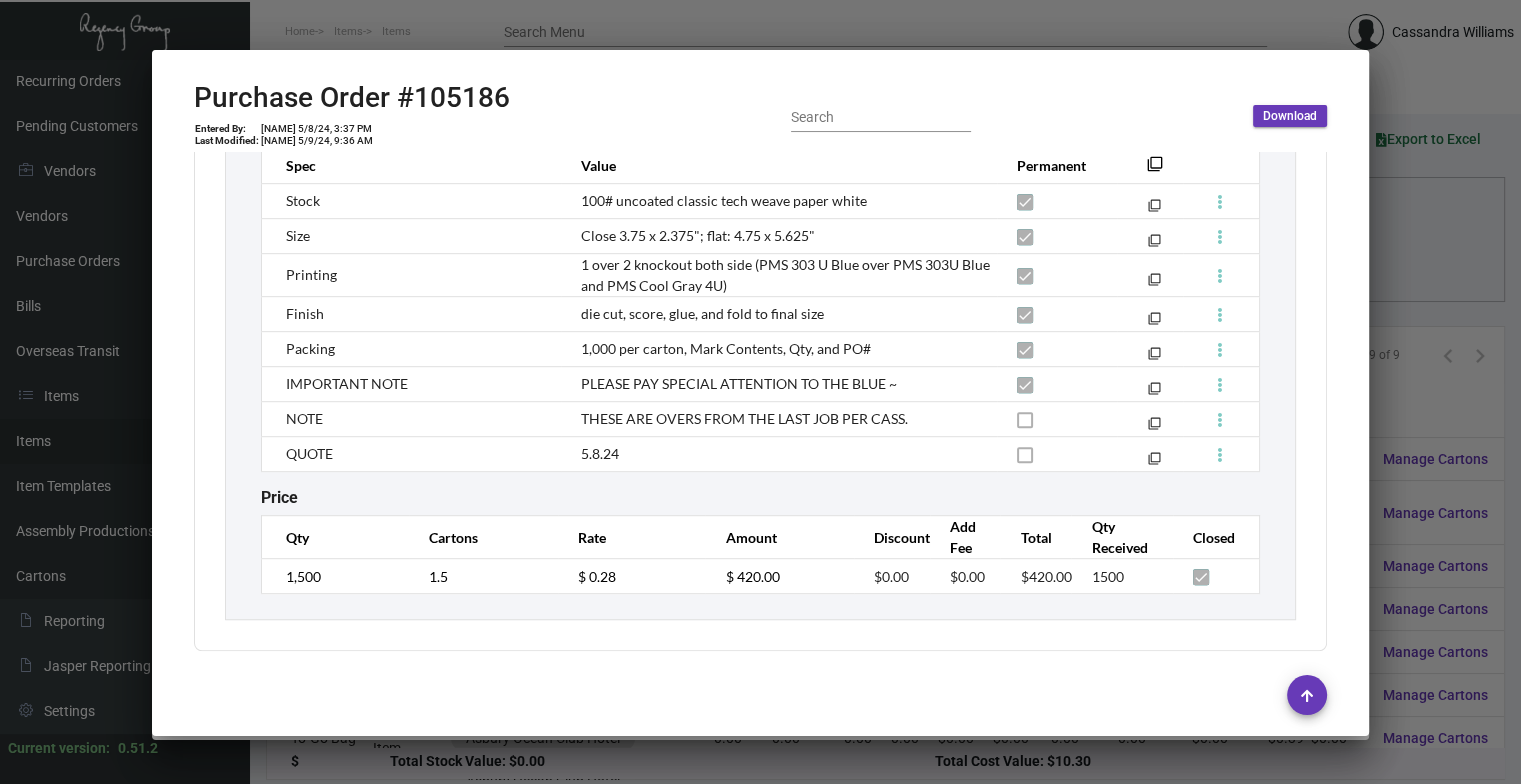 scroll, scrollTop: 1223, scrollLeft: 0, axis: vertical 